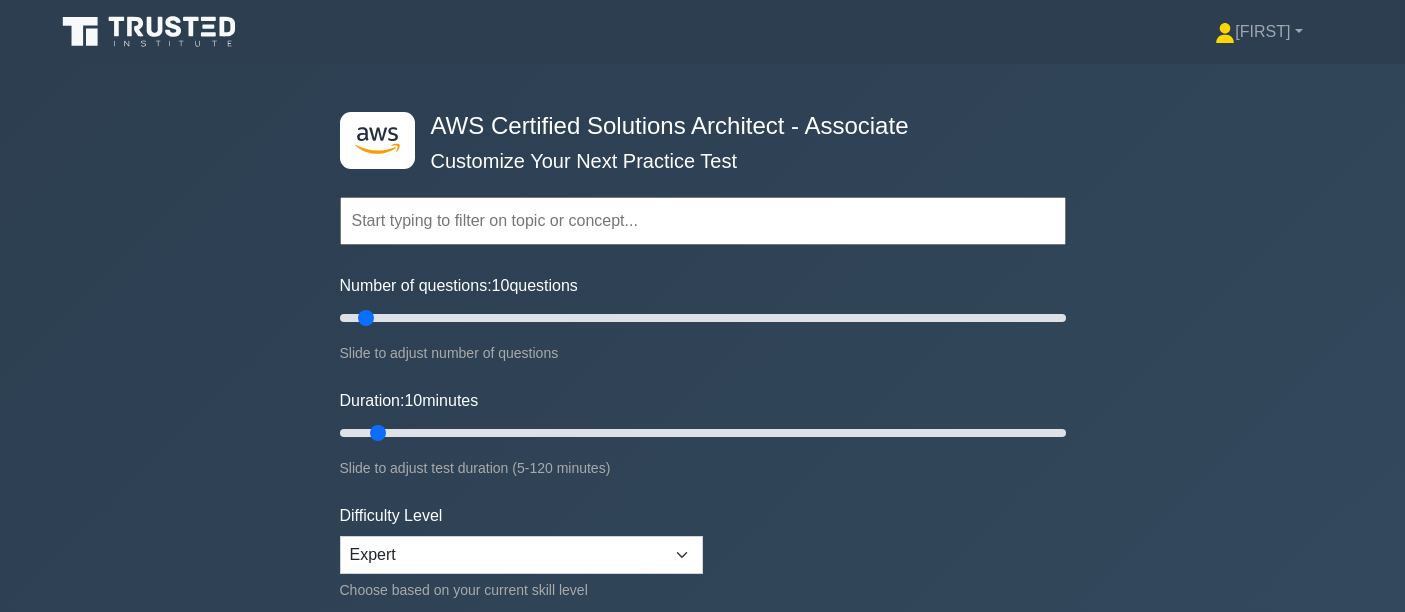 scroll, scrollTop: 0, scrollLeft: 0, axis: both 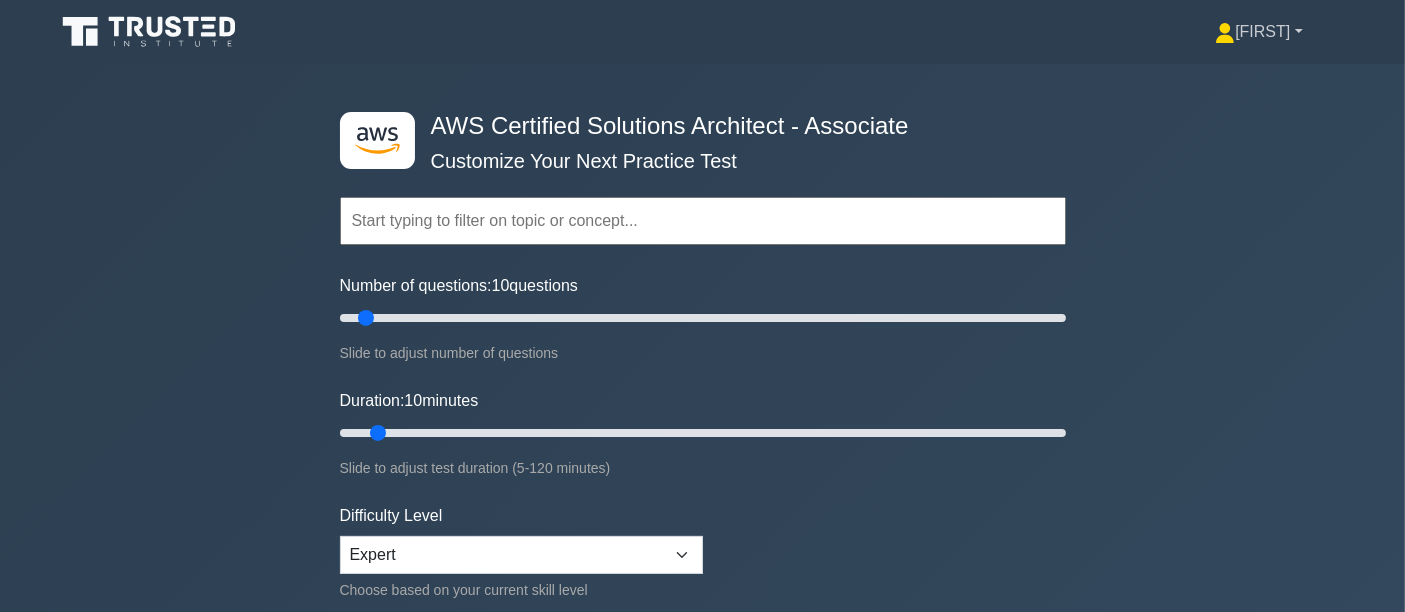 click on "[PERSON]" at bounding box center [1258, 32] 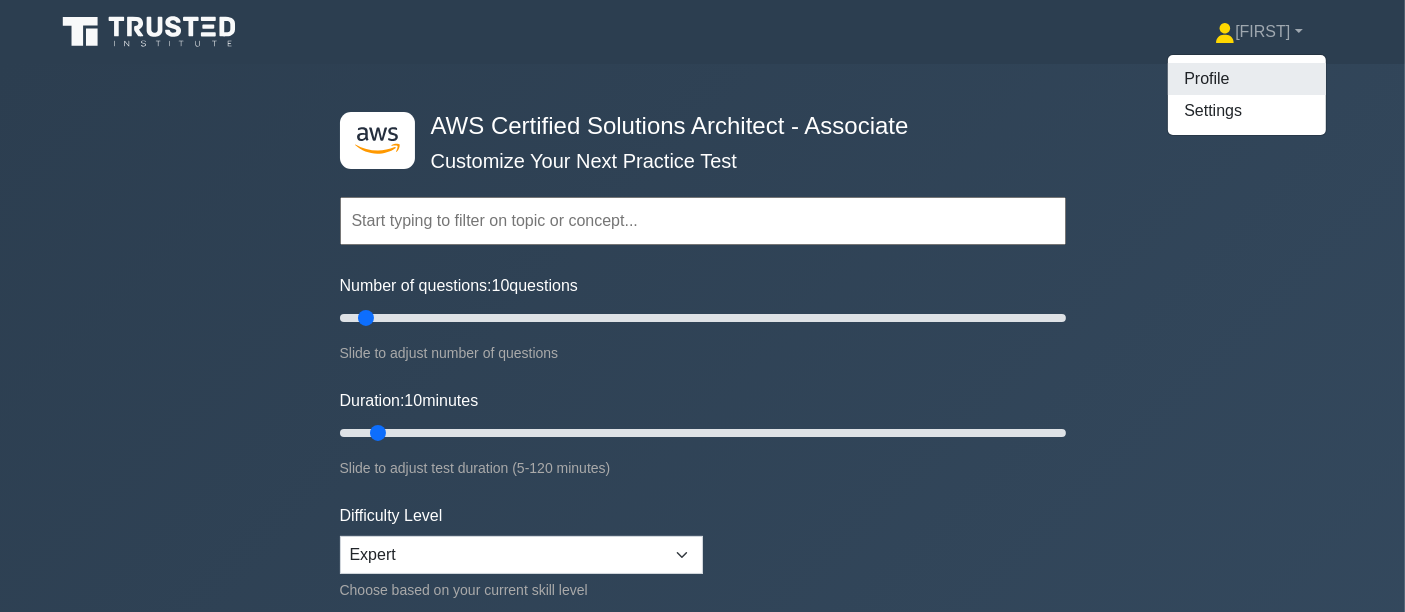 click on "Profile" at bounding box center [1247, 79] 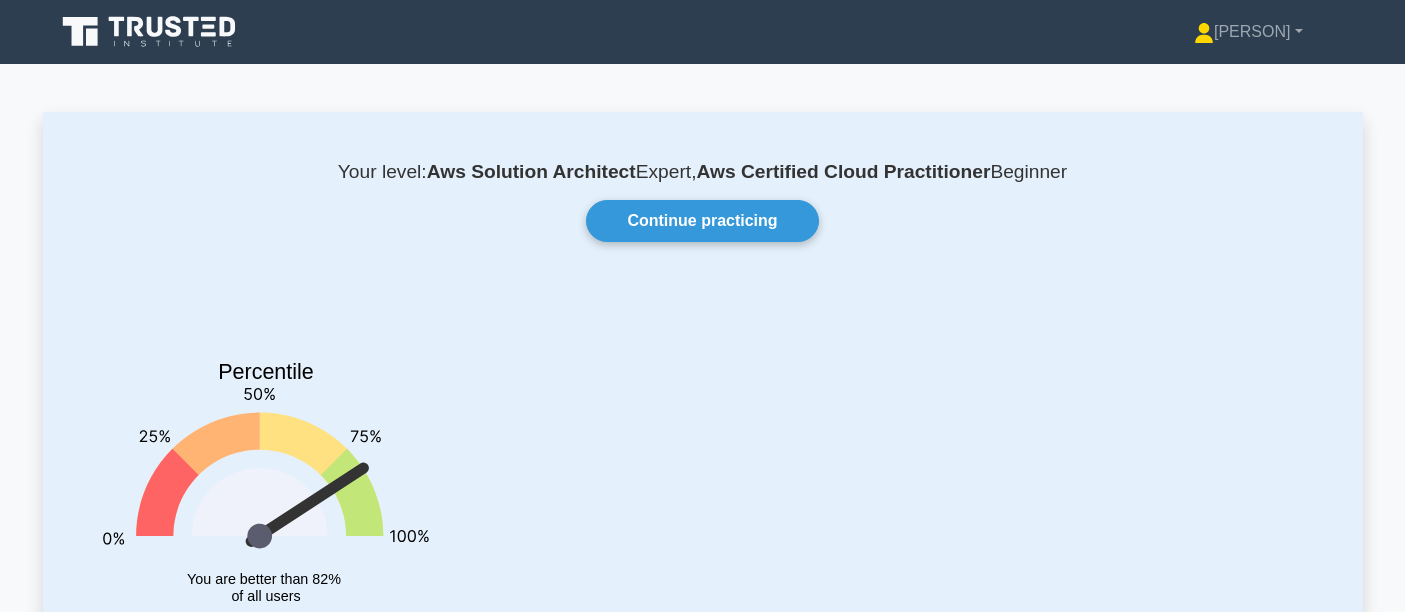 scroll, scrollTop: 0, scrollLeft: 0, axis: both 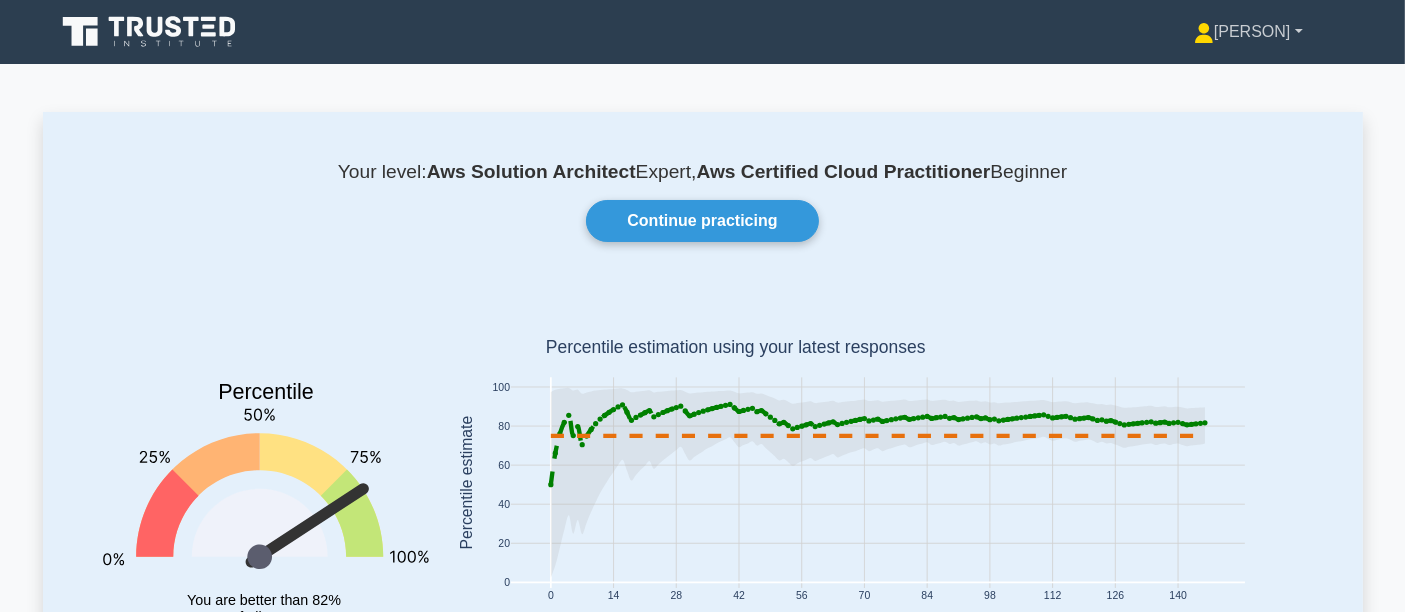 click on "[FIRST]" at bounding box center [1248, 32] 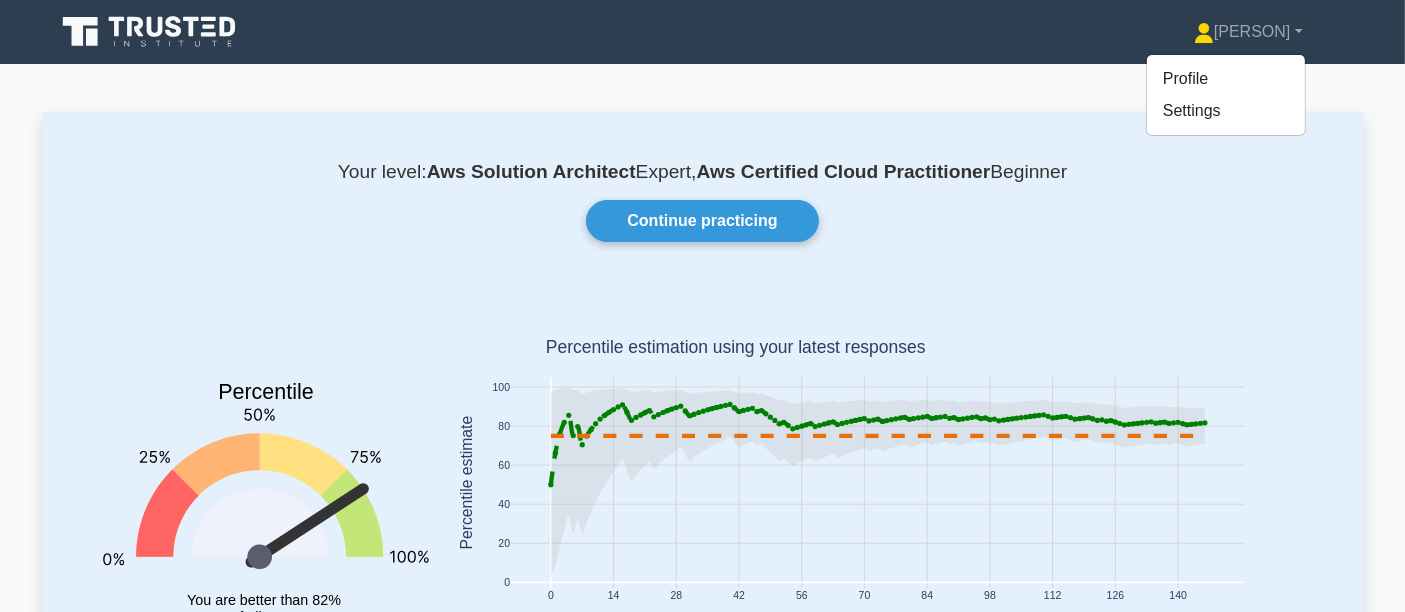 click on "Your level:
Aws Solution Architect  Expert,  Aws Certified Cloud Practitioner  Beginner" at bounding box center (703, 172) 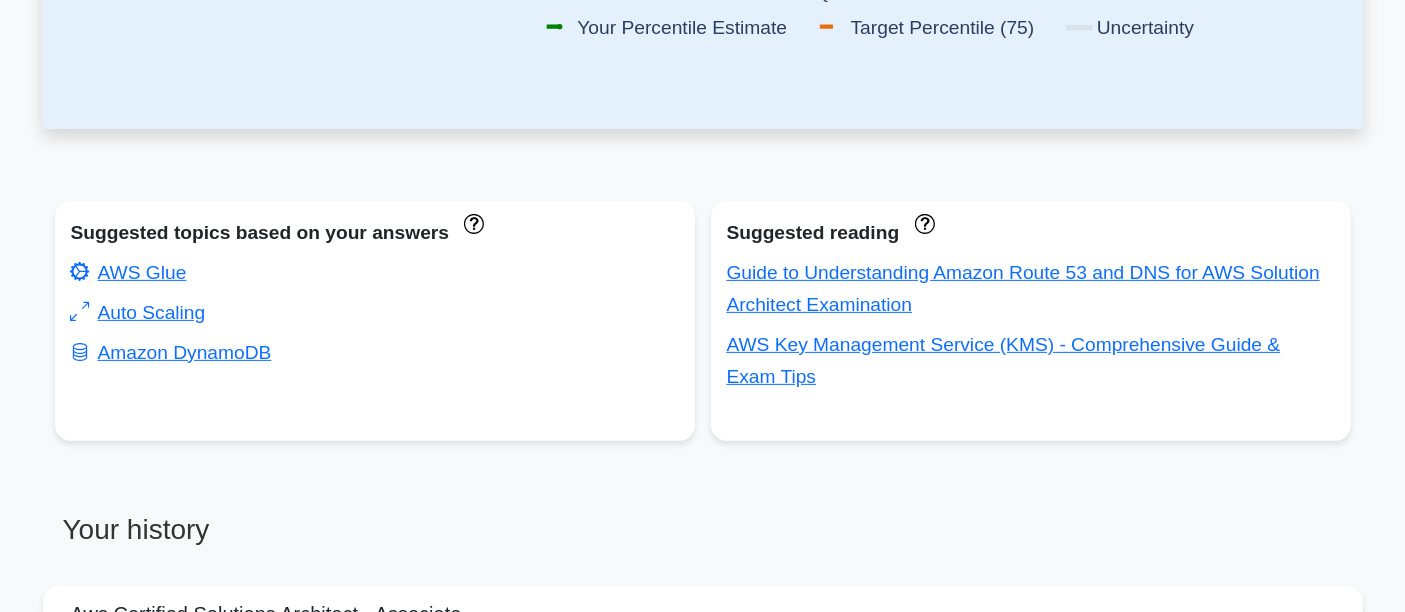 scroll, scrollTop: 333, scrollLeft: 0, axis: vertical 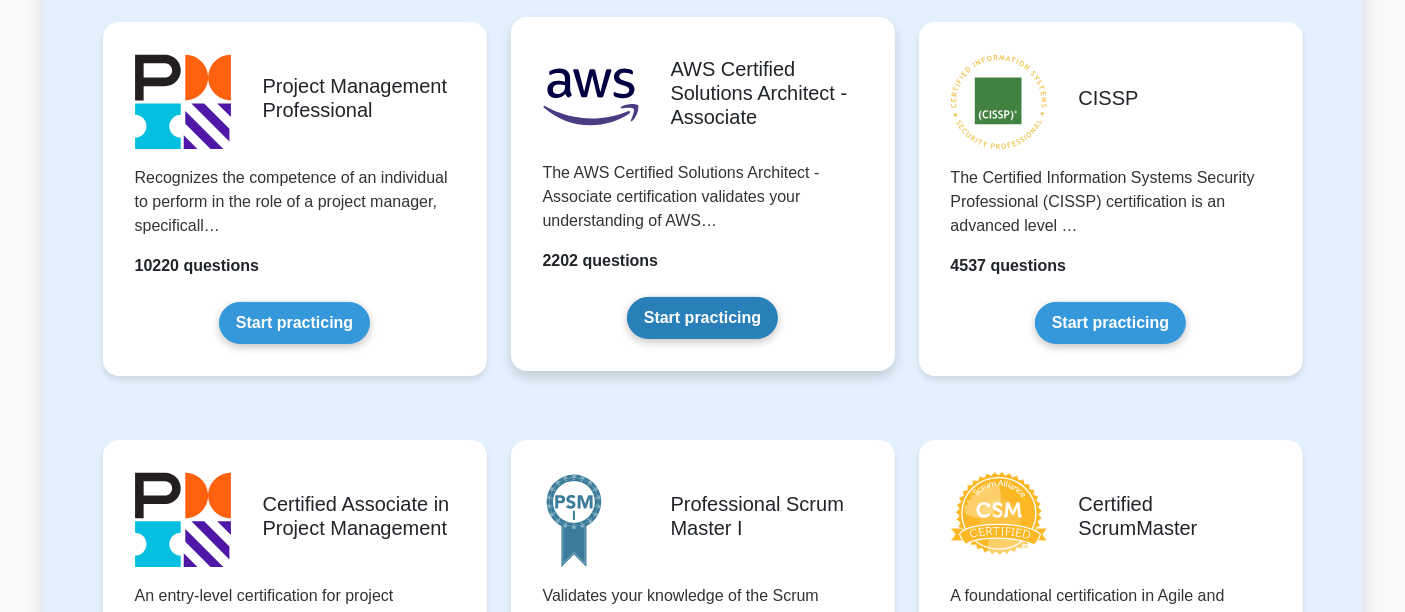 click on "Start practicing" at bounding box center (702, 318) 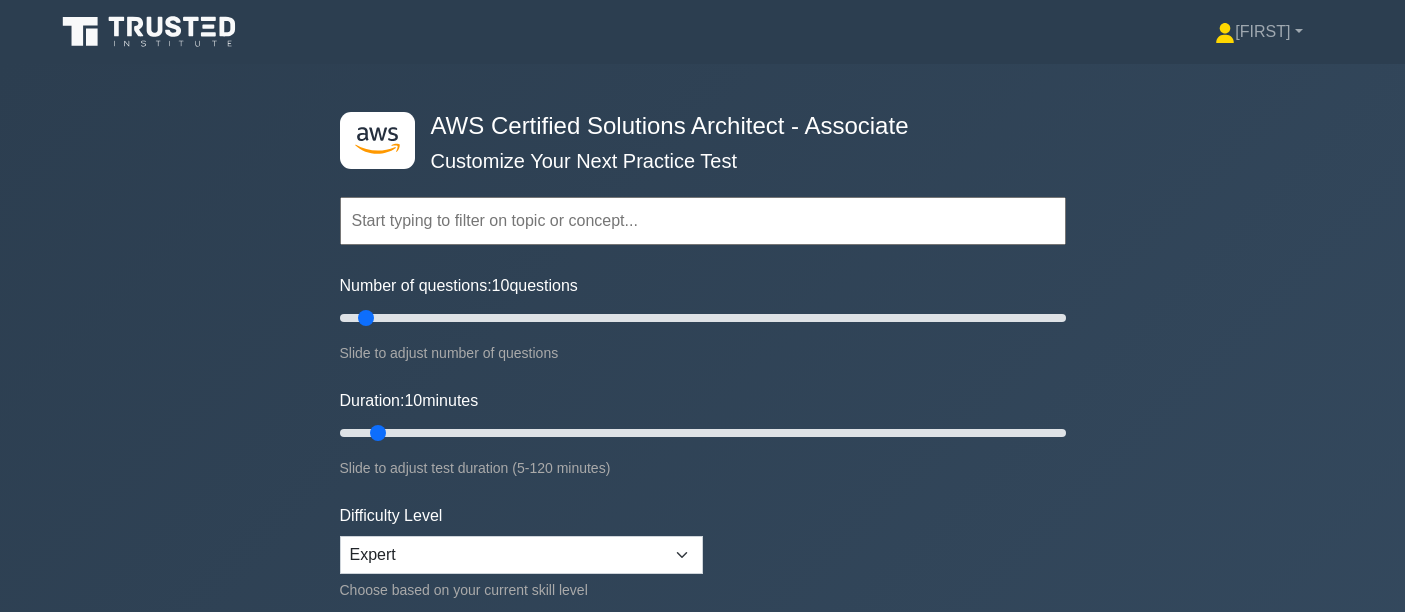 scroll, scrollTop: 0, scrollLeft: 0, axis: both 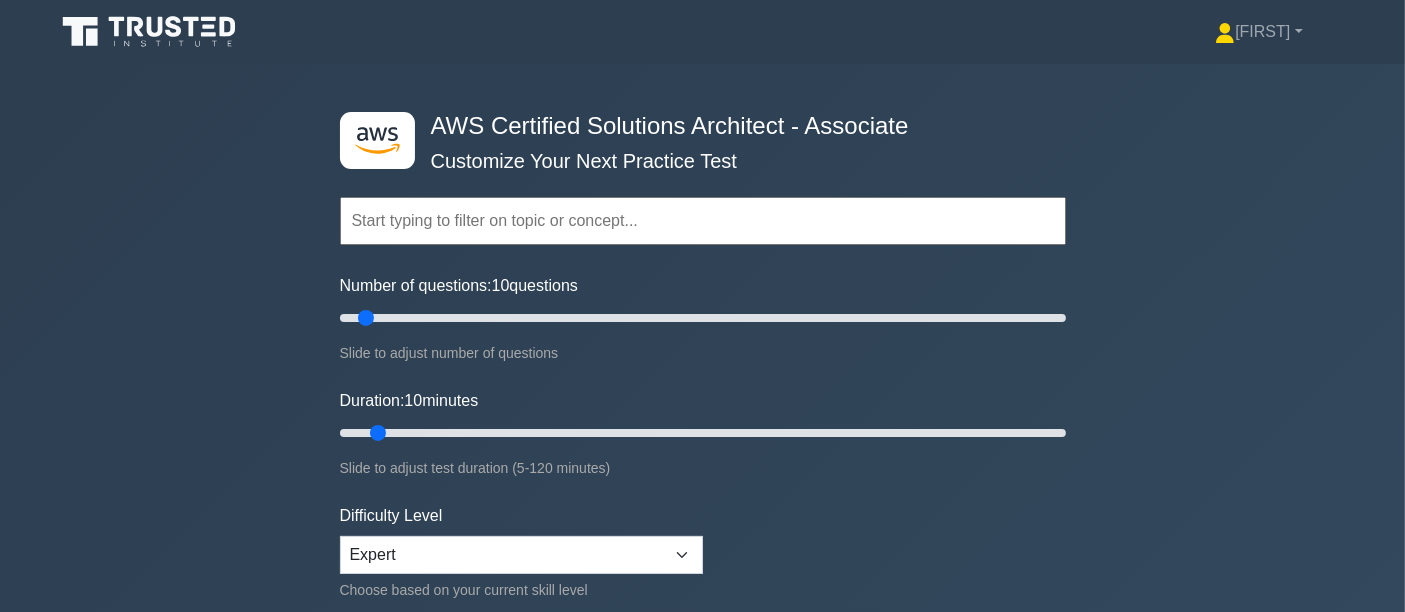 click on "AWS Certified Solutions Architect - Associate" at bounding box center (695, 126) 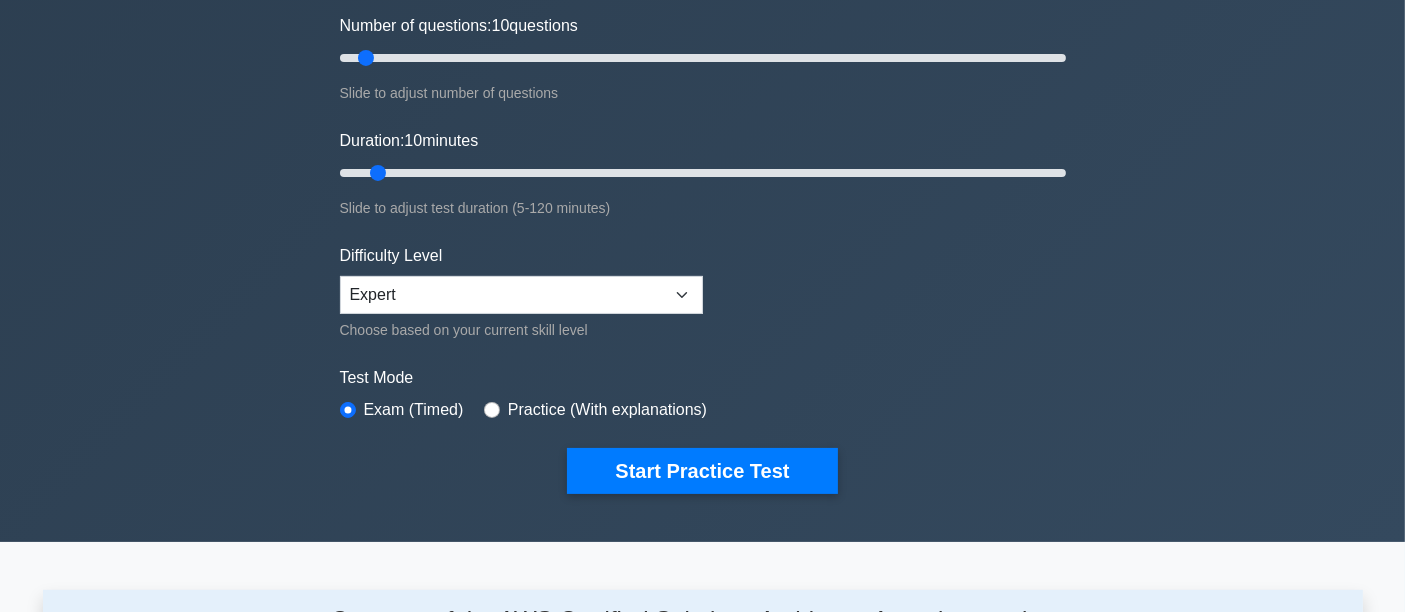 scroll, scrollTop: 0, scrollLeft: 0, axis: both 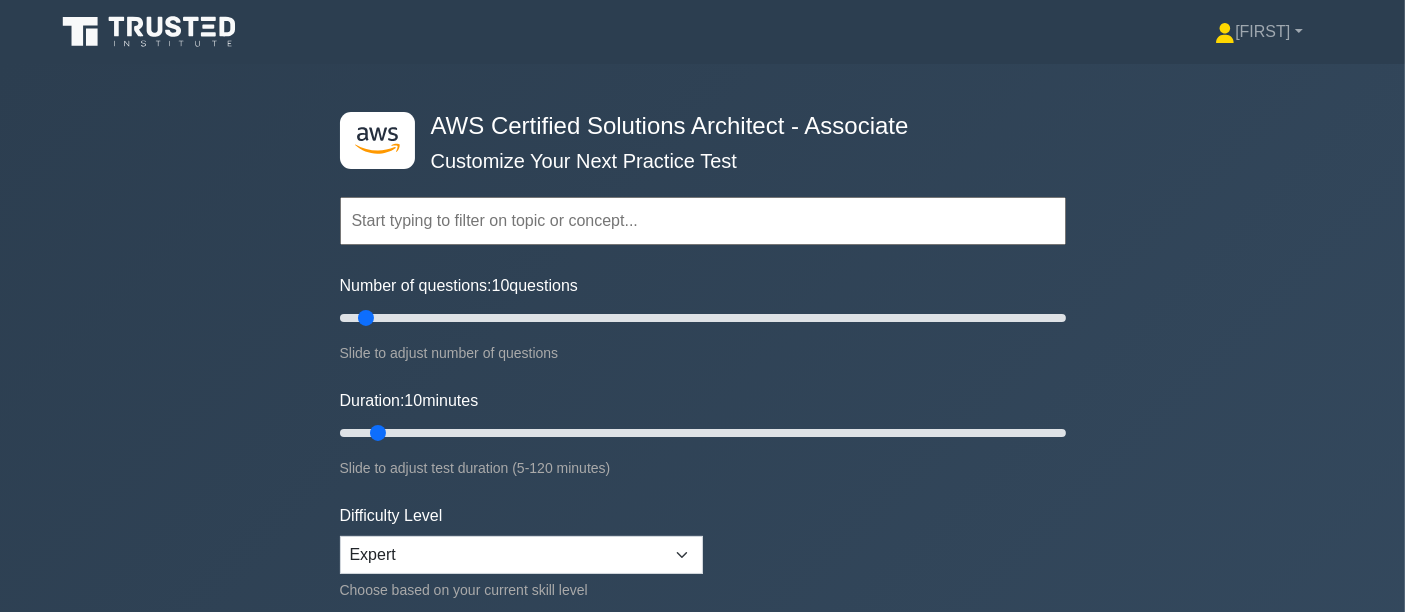 click at bounding box center (703, 221) 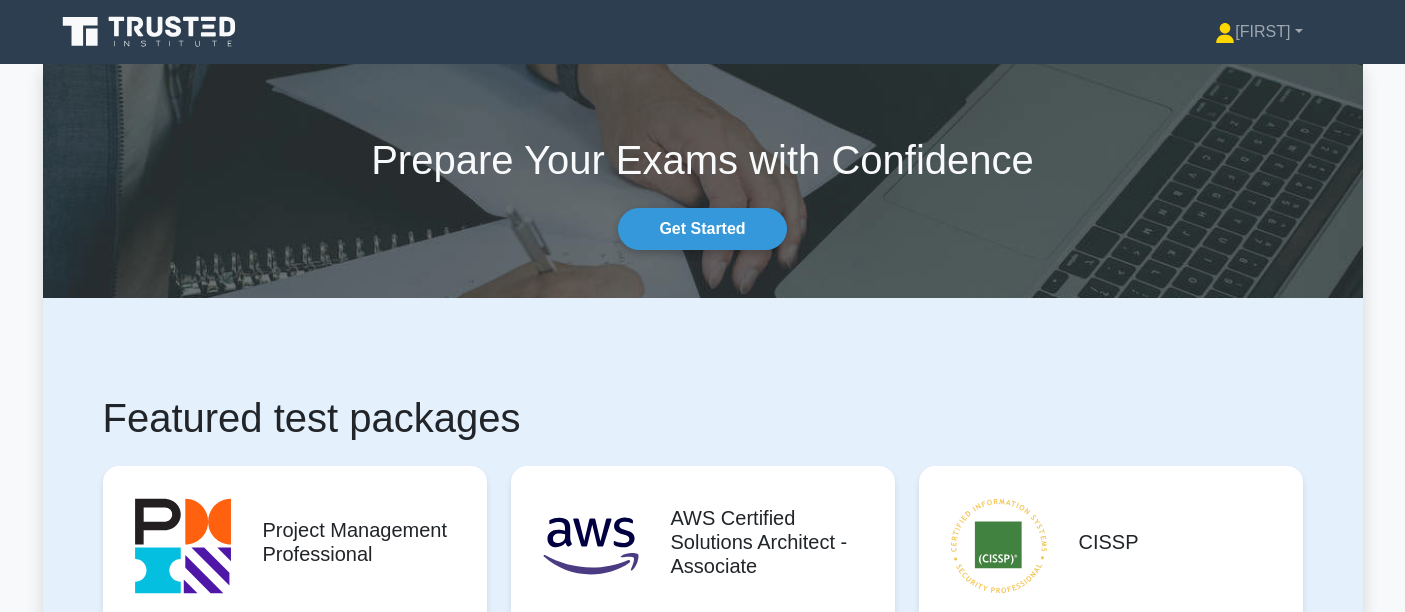 scroll, scrollTop: 0, scrollLeft: 0, axis: both 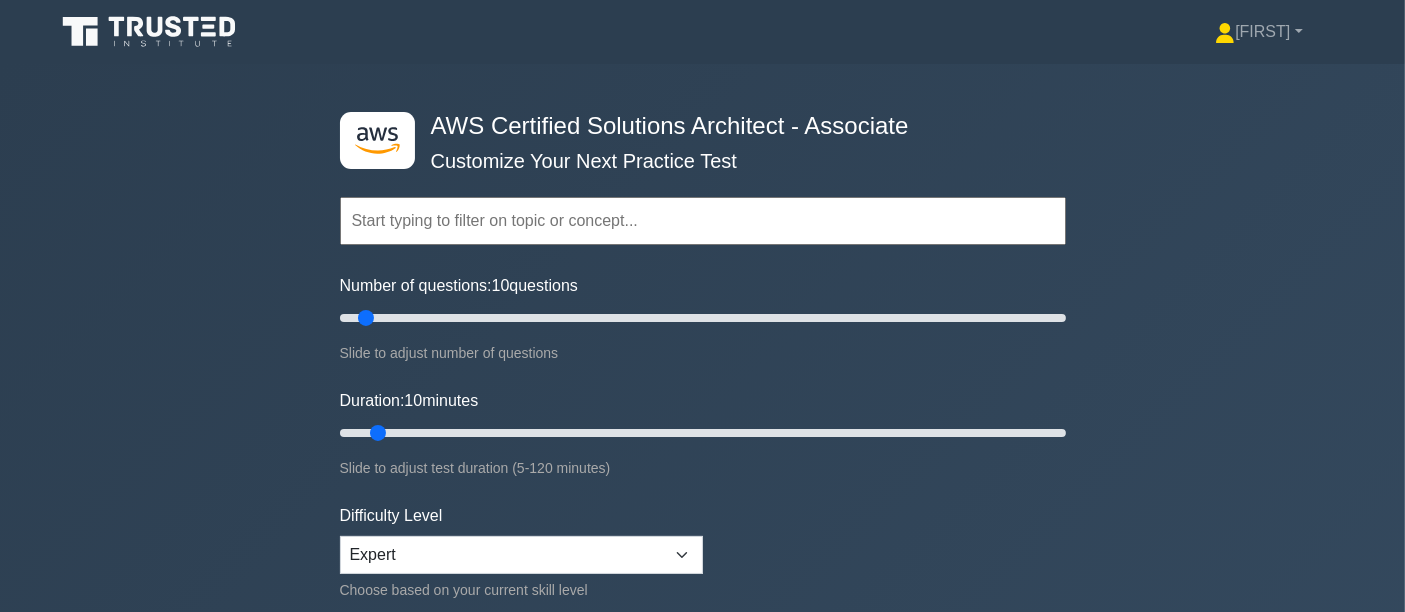 click at bounding box center (703, 221) 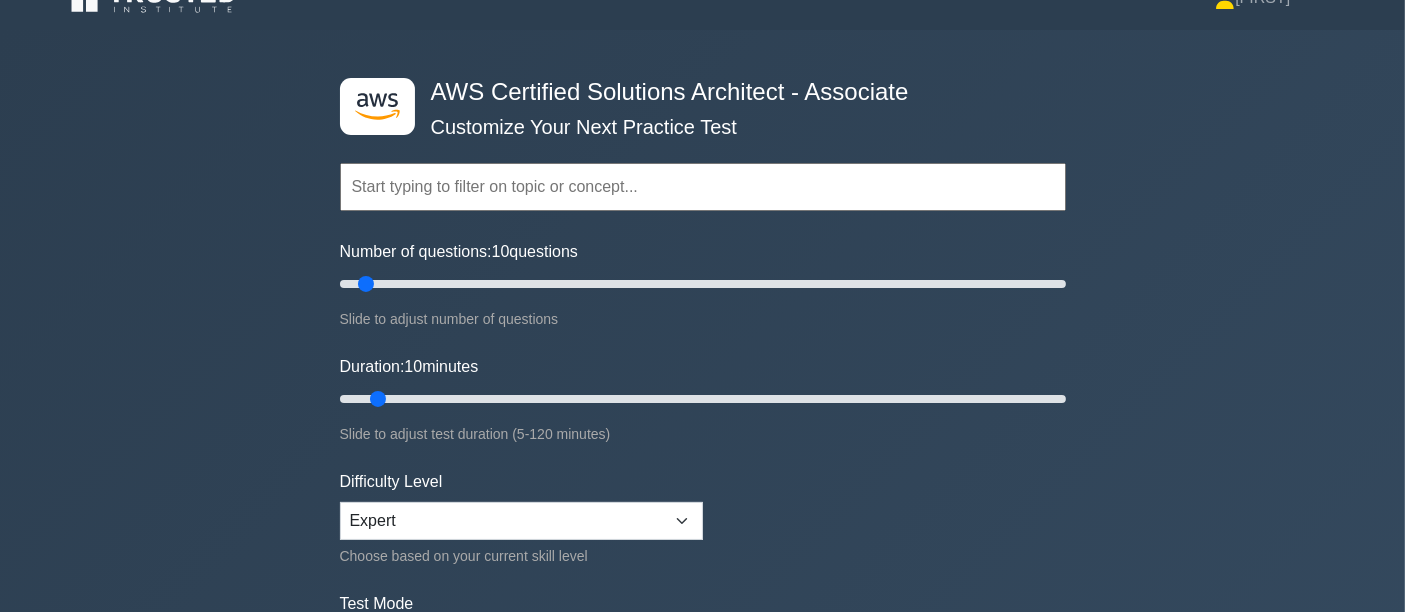 scroll, scrollTop: 0, scrollLeft: 0, axis: both 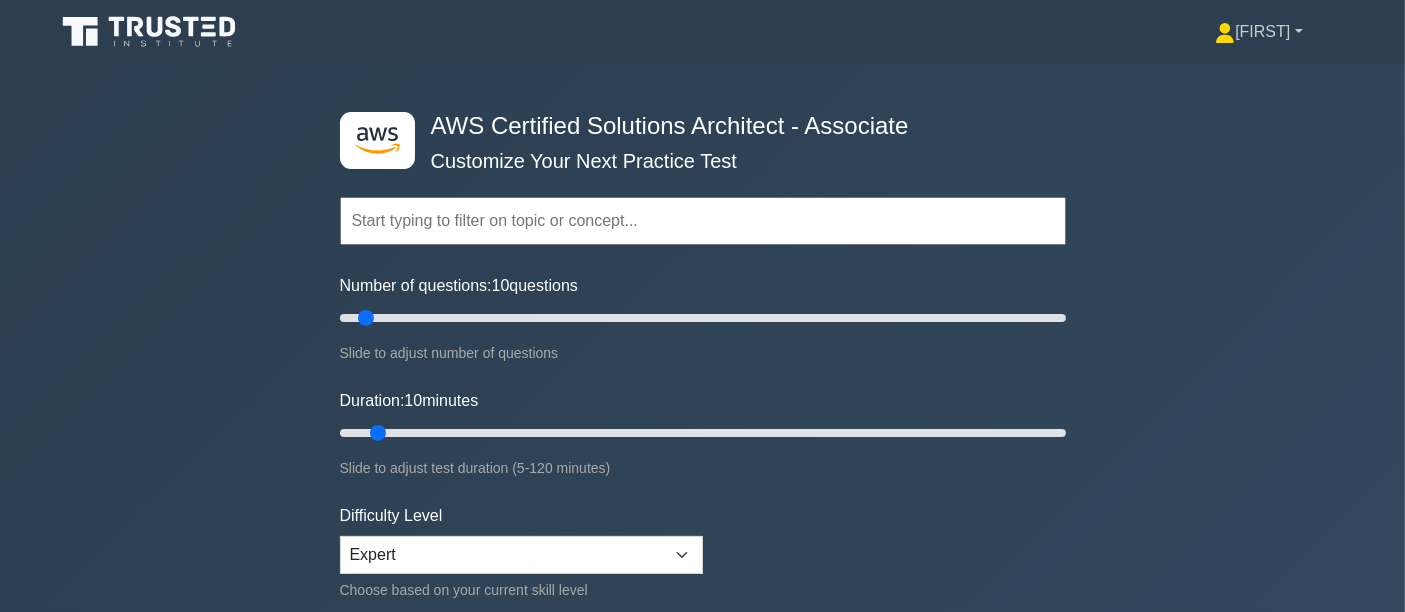 click on "[FIRST]" at bounding box center [1258, 32] 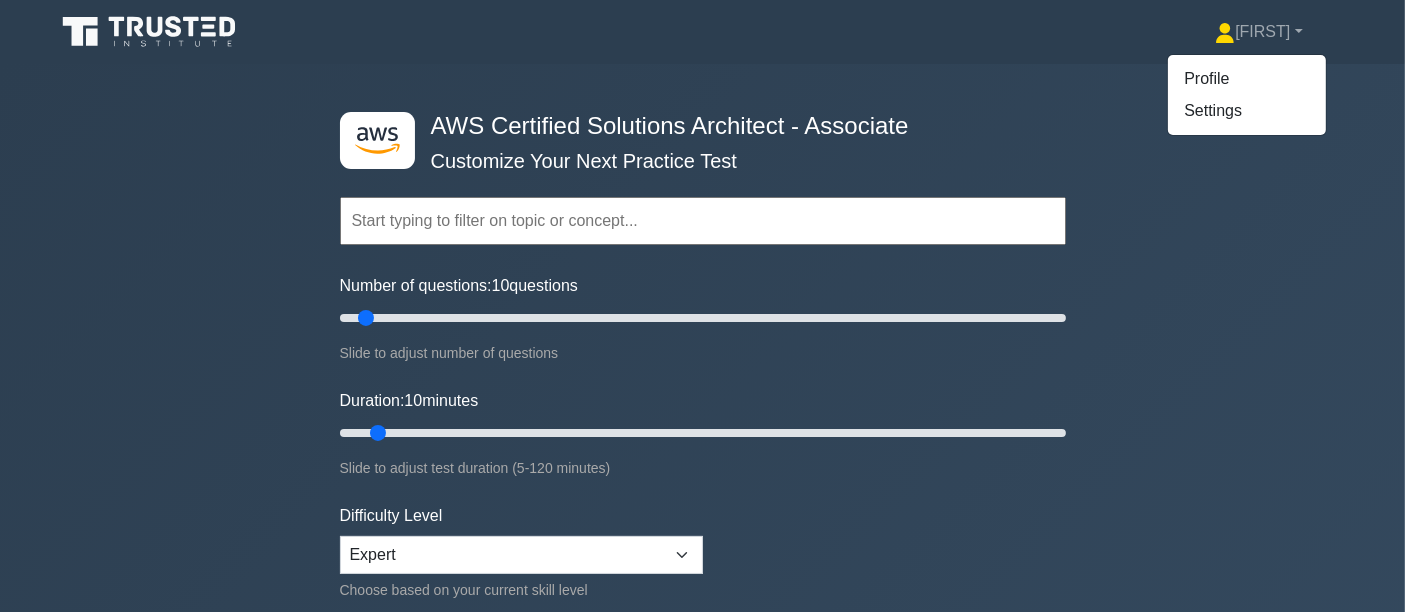 drag, startPoint x: 74, startPoint y: 46, endPoint x: 70, endPoint y: 33, distance: 13.601471 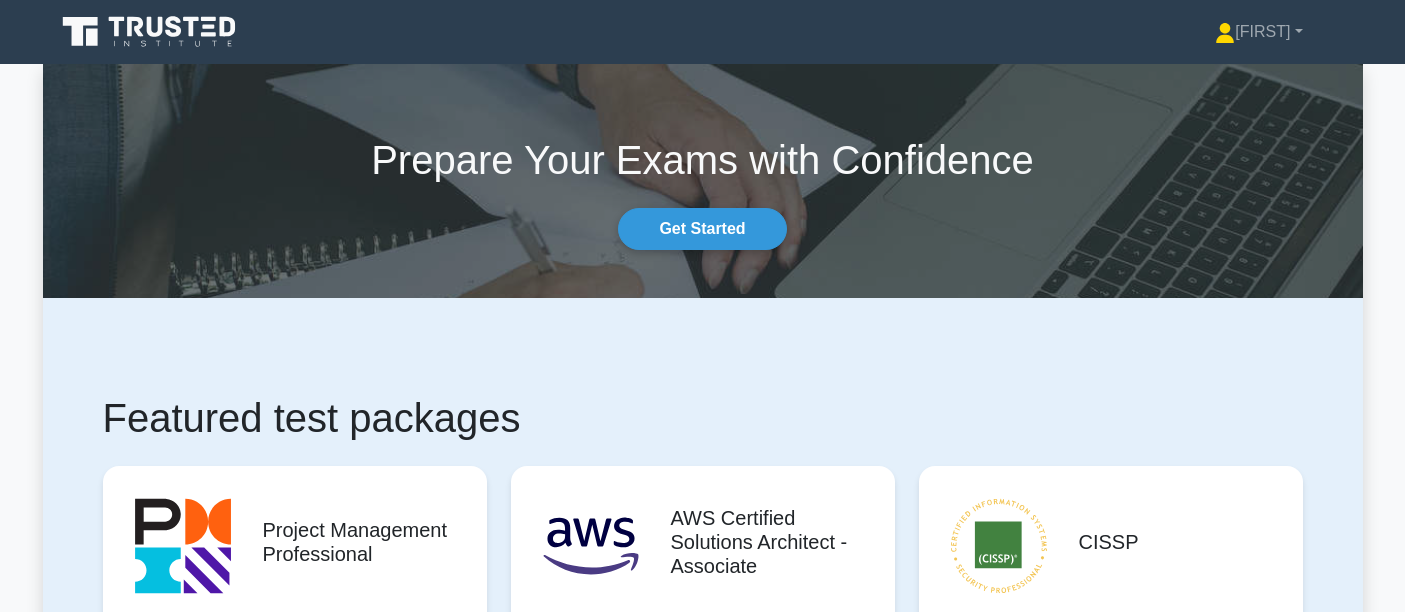 scroll, scrollTop: 0, scrollLeft: 0, axis: both 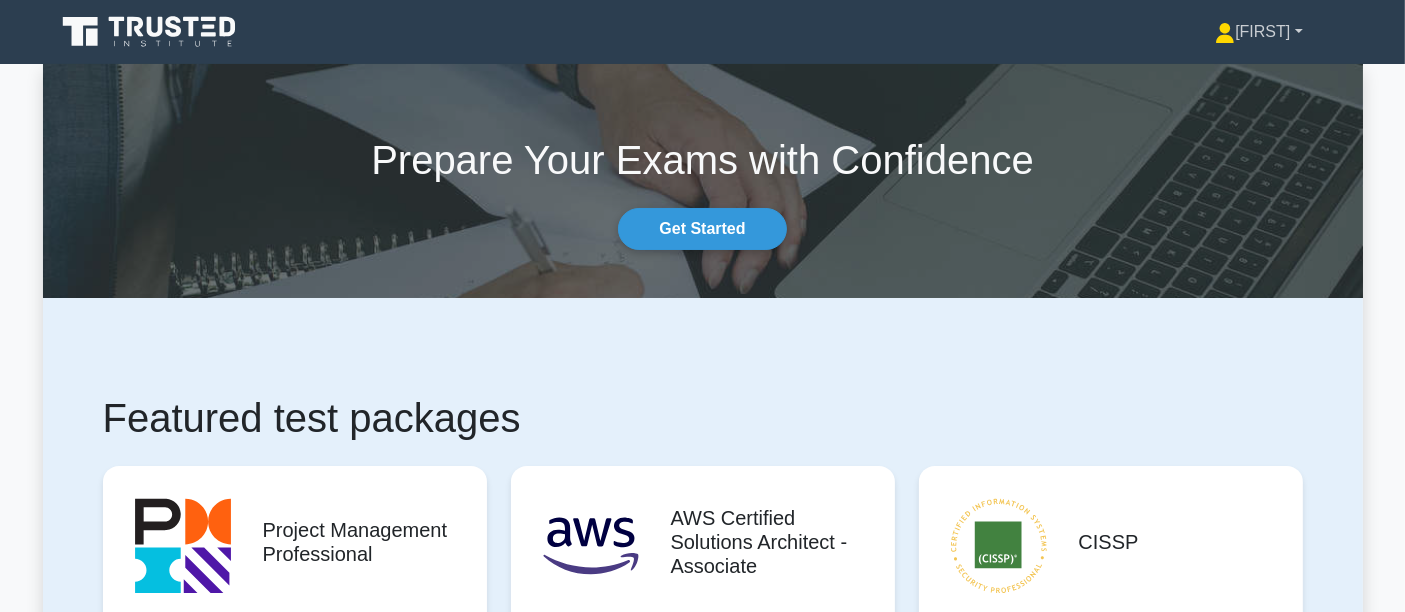 click on "[FIRST]" at bounding box center [1258, 32] 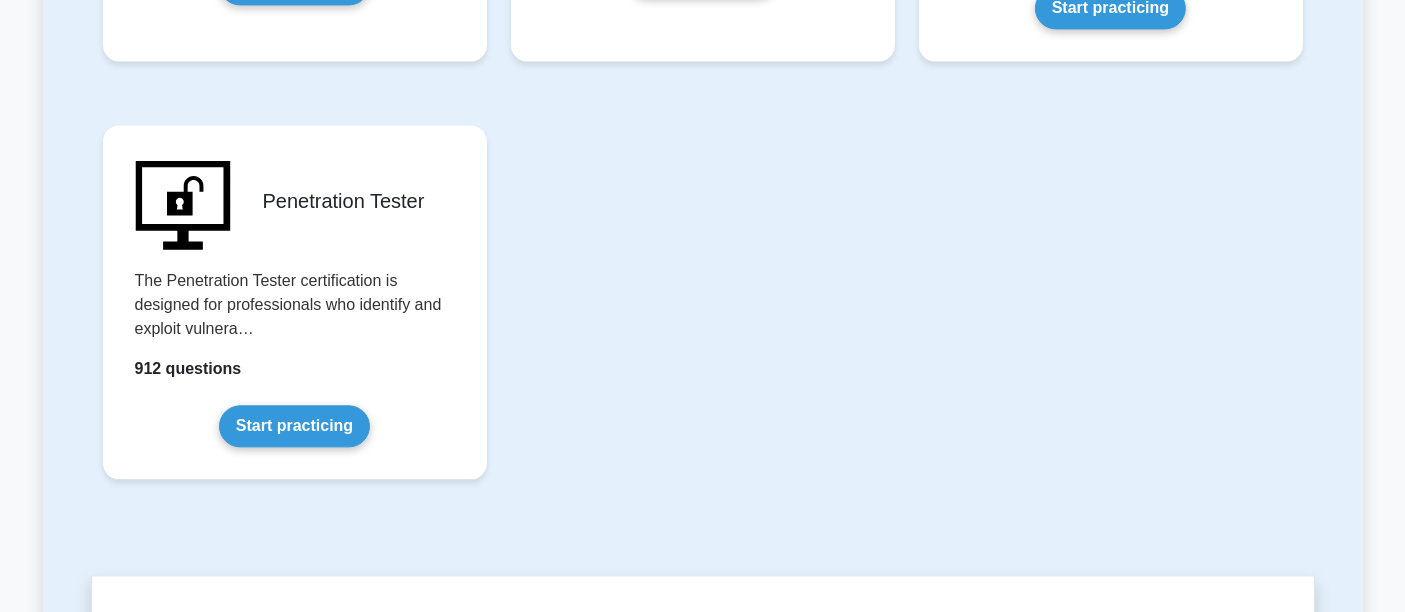 scroll, scrollTop: 4555, scrollLeft: 0, axis: vertical 